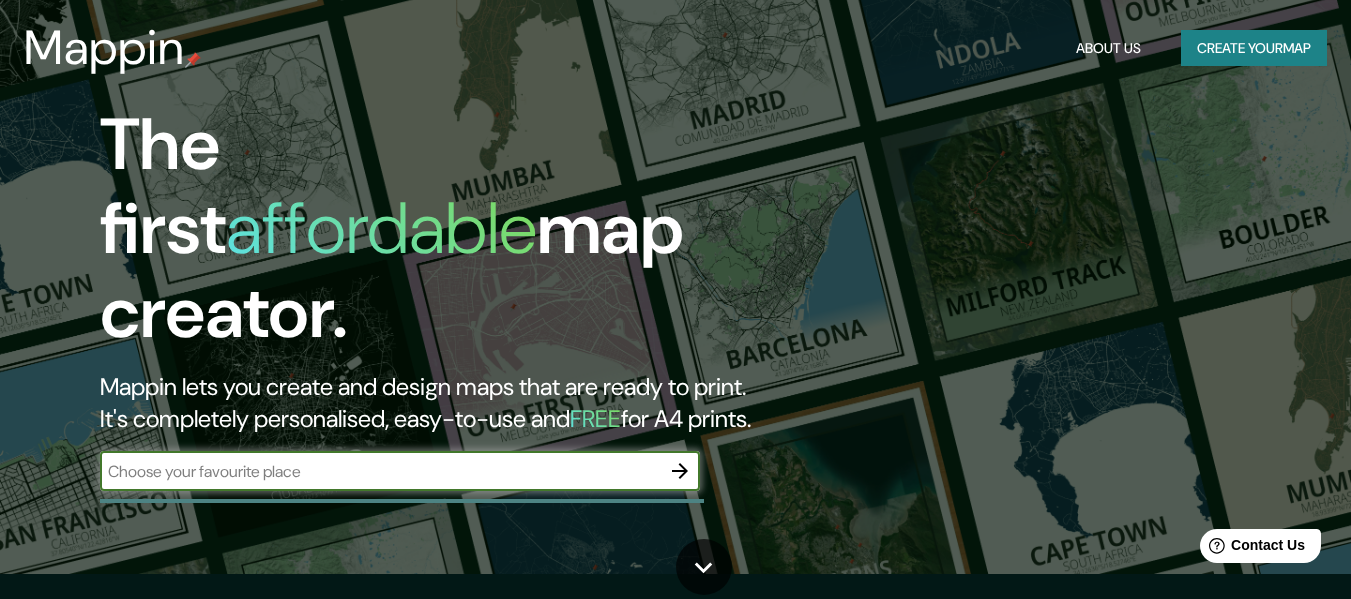 scroll, scrollTop: 0, scrollLeft: 0, axis: both 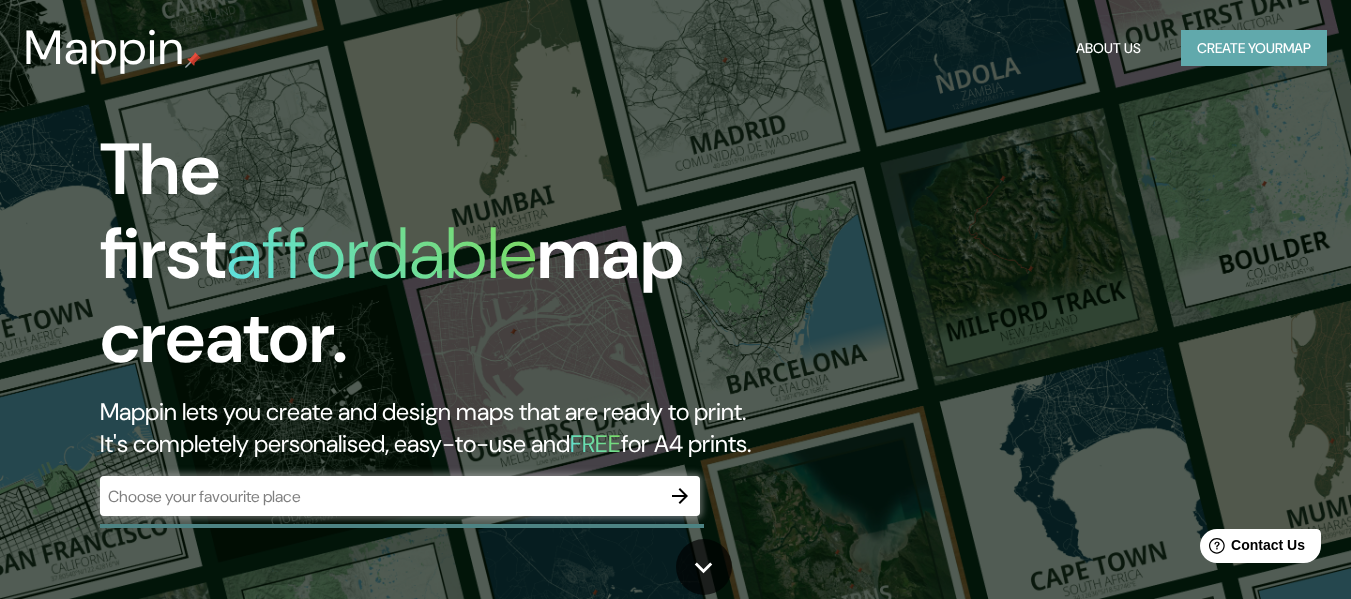 click on "Create your   map" at bounding box center [1254, 48] 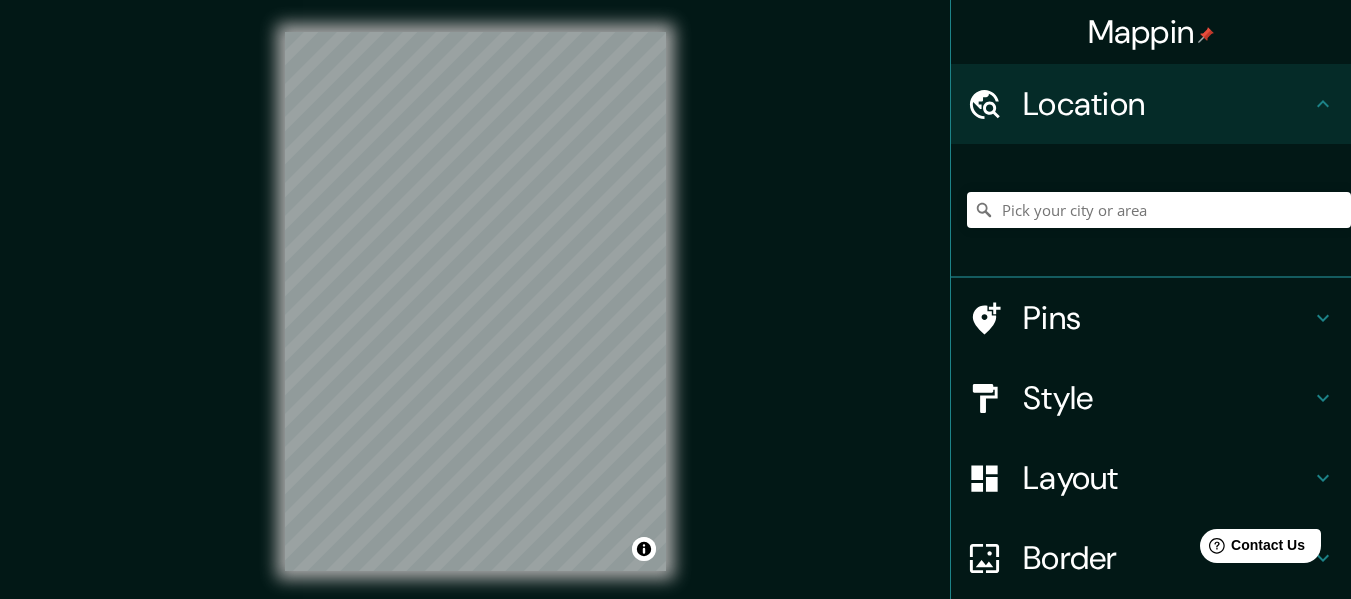 click at bounding box center (1159, 210) 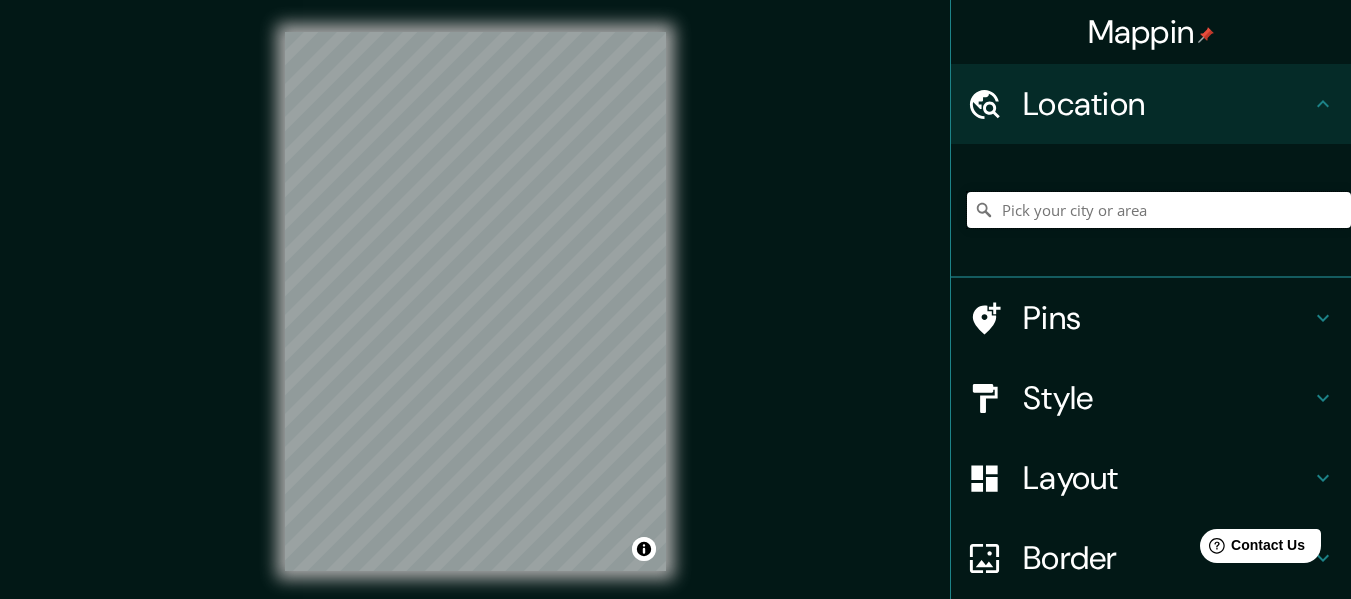 click at bounding box center [1159, 210] 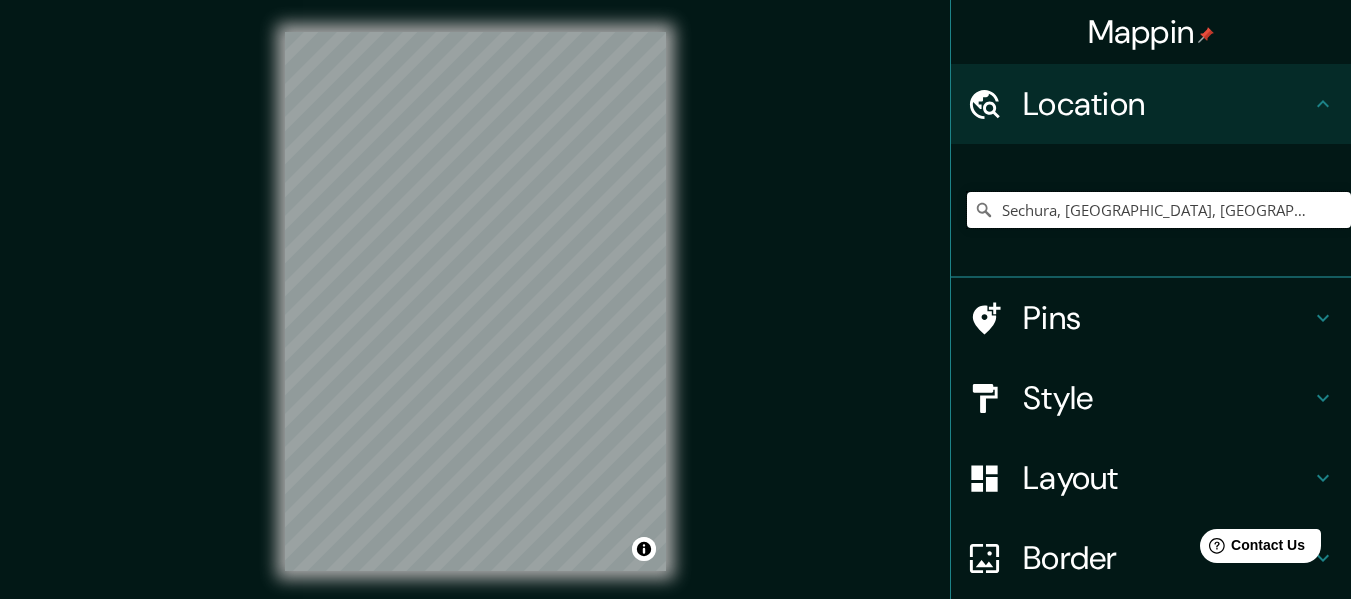 type on "Sechura, [GEOGRAPHIC_DATA], [GEOGRAPHIC_DATA]" 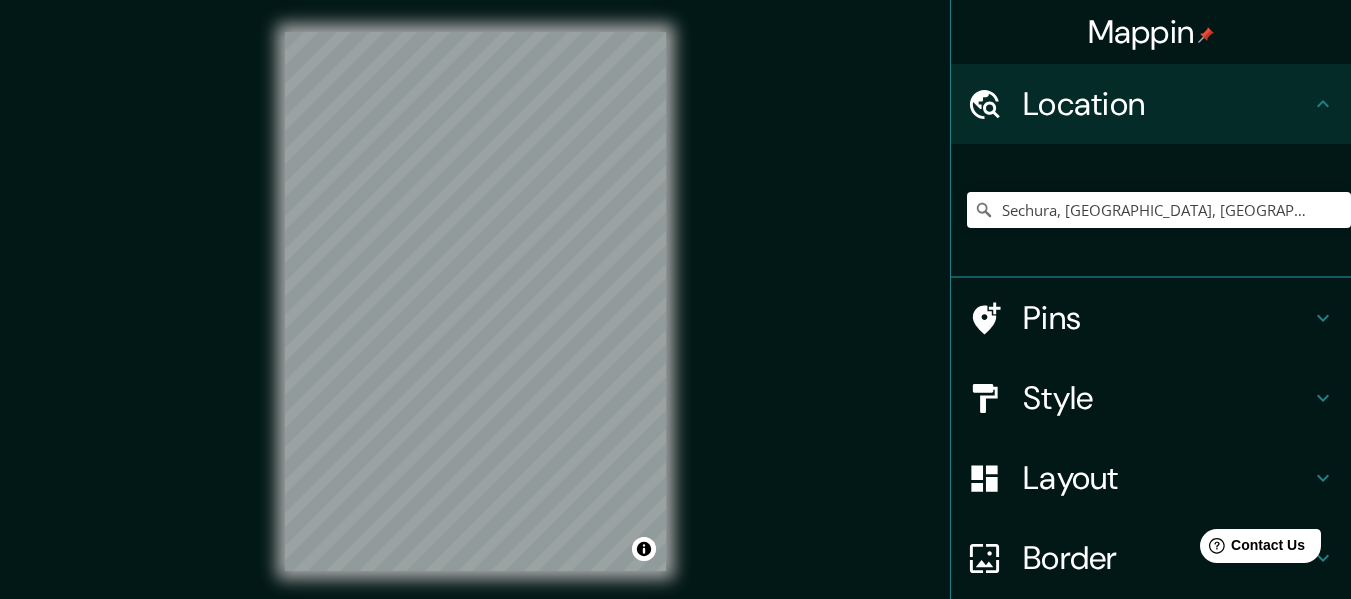 click on "Mappin Location [GEOGRAPHIC_DATA], [GEOGRAPHIC_DATA], [GEOGRAPHIC_DATA] [GEOGRAPHIC_DATA]  [GEOGRAPHIC_DATA], [GEOGRAPHIC_DATA] [GEOGRAPHIC_DATA], [GEOGRAPHIC_DATA] 7910000, [GEOGRAPHIC_DATA][STREET_ADDRESS][US_STATE][US_STATE], [GEOGRAPHIC_DATA] [GEOGRAPHIC_DATA]  [GEOGRAPHIC_DATA], [GEOGRAPHIC_DATA], [GEOGRAPHIC_DATA] Pins Style Layout Border Choose a border.  Hint : you can make layers of the frame opaque to create some cool effects. None Simple Transparent Fancy Size A4 single Create your map © Mapbox   © OpenStreetMap   Improve this map Any problems, suggestions, or concerns please email    [EMAIL_ADDRESS][DOMAIN_NAME] . . ." at bounding box center [675, 317] 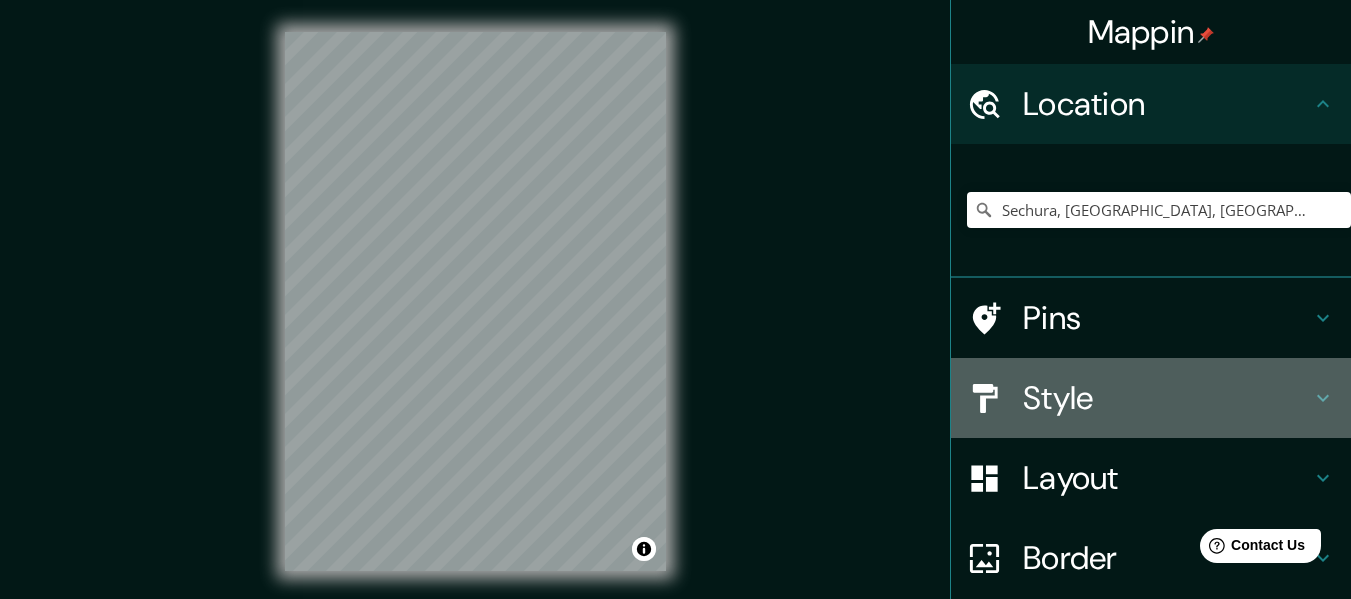 click on "Style" at bounding box center [1167, 398] 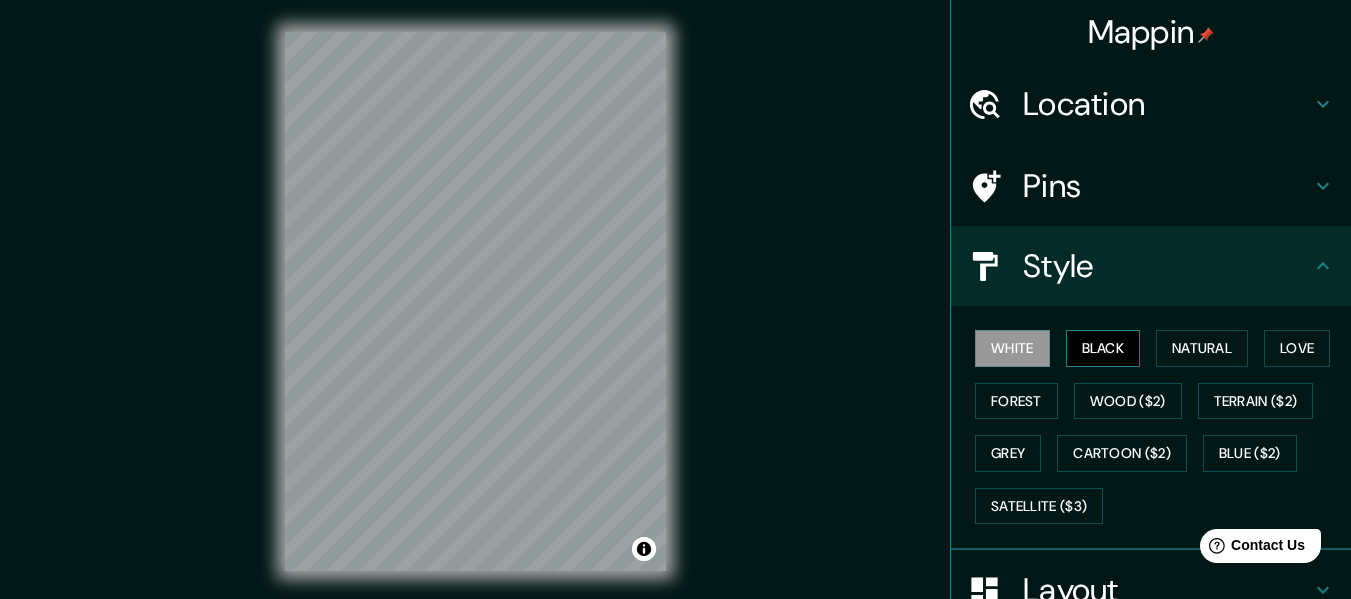 click on "Black" at bounding box center [1103, 348] 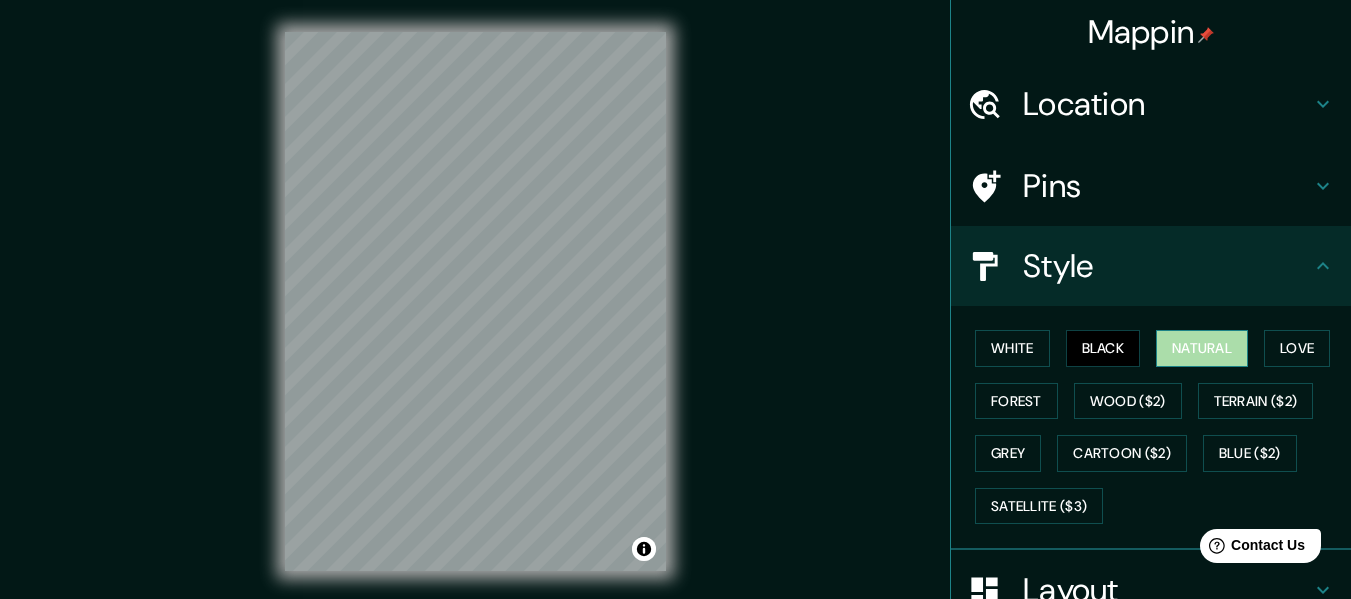 click on "Natural" at bounding box center [1202, 348] 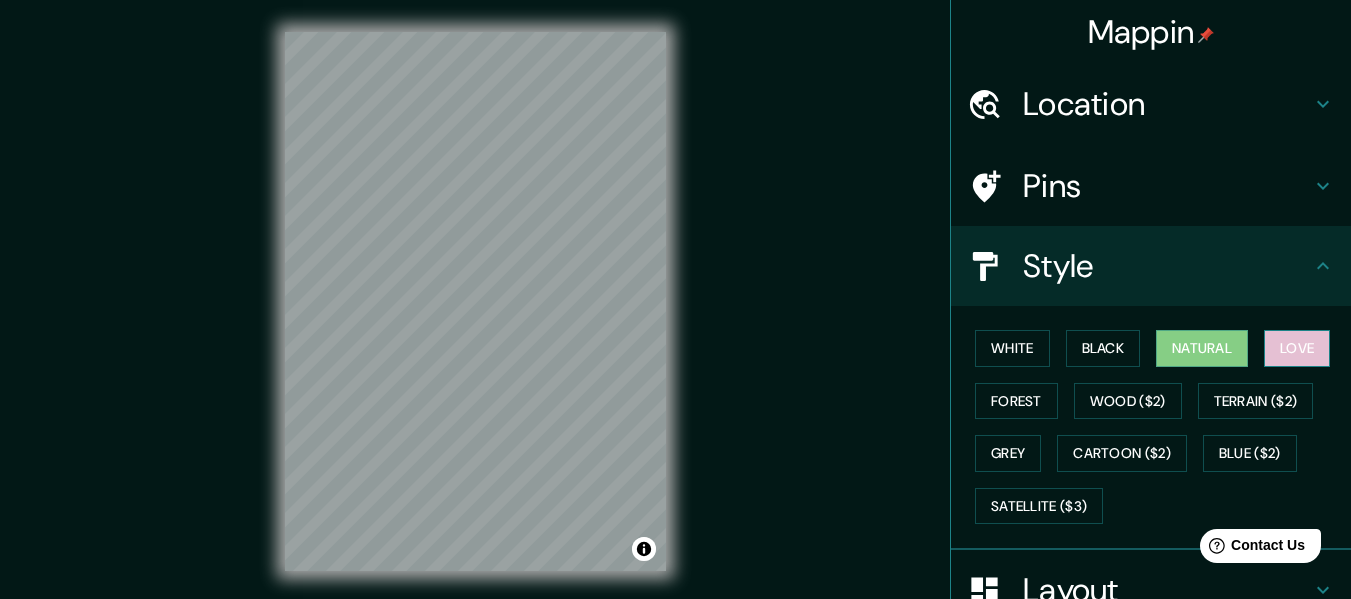 click on "Love" at bounding box center (1297, 348) 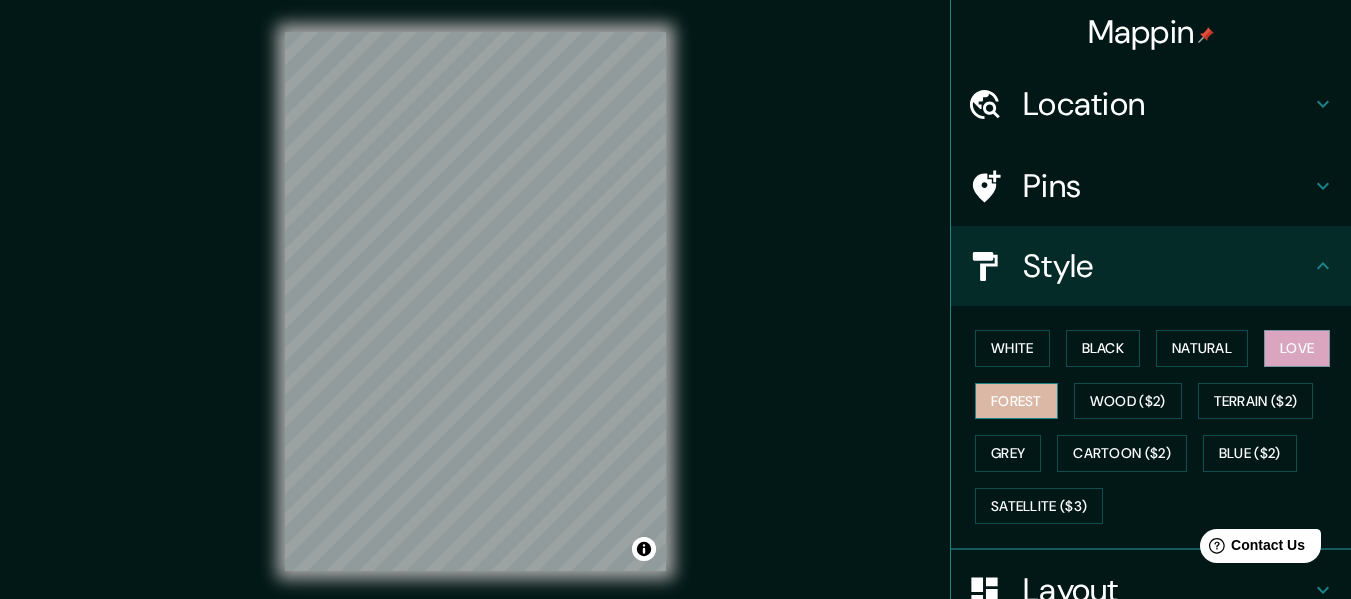 click on "Forest" at bounding box center (1016, 401) 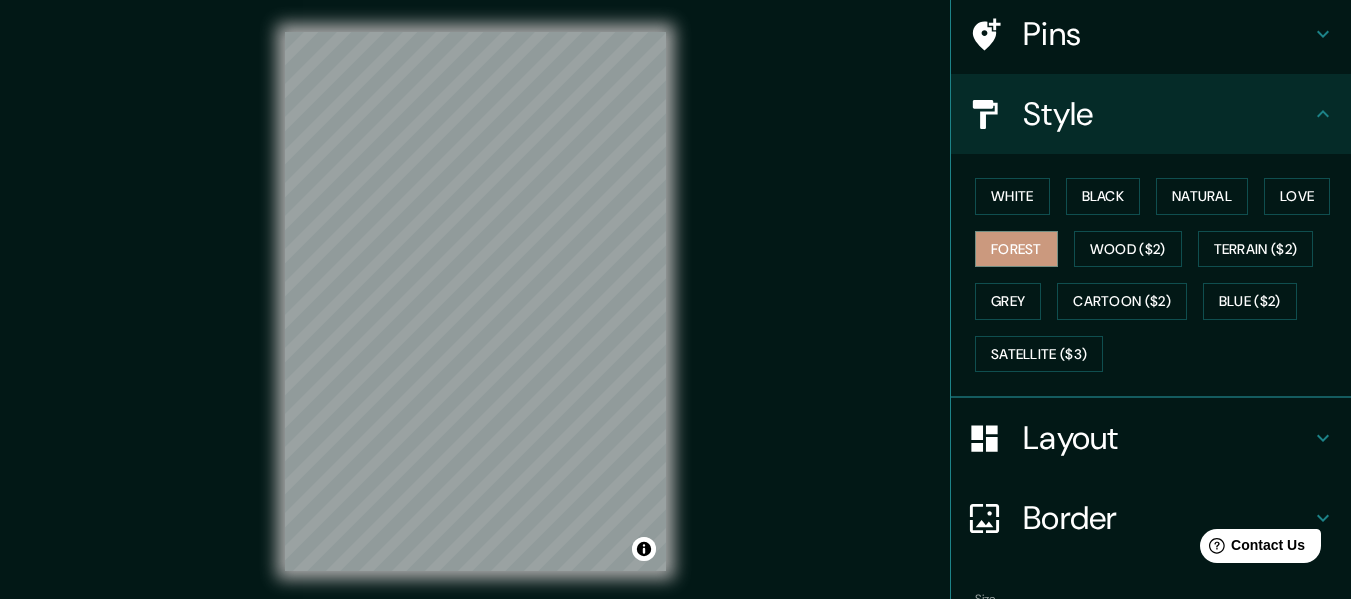 scroll, scrollTop: 153, scrollLeft: 0, axis: vertical 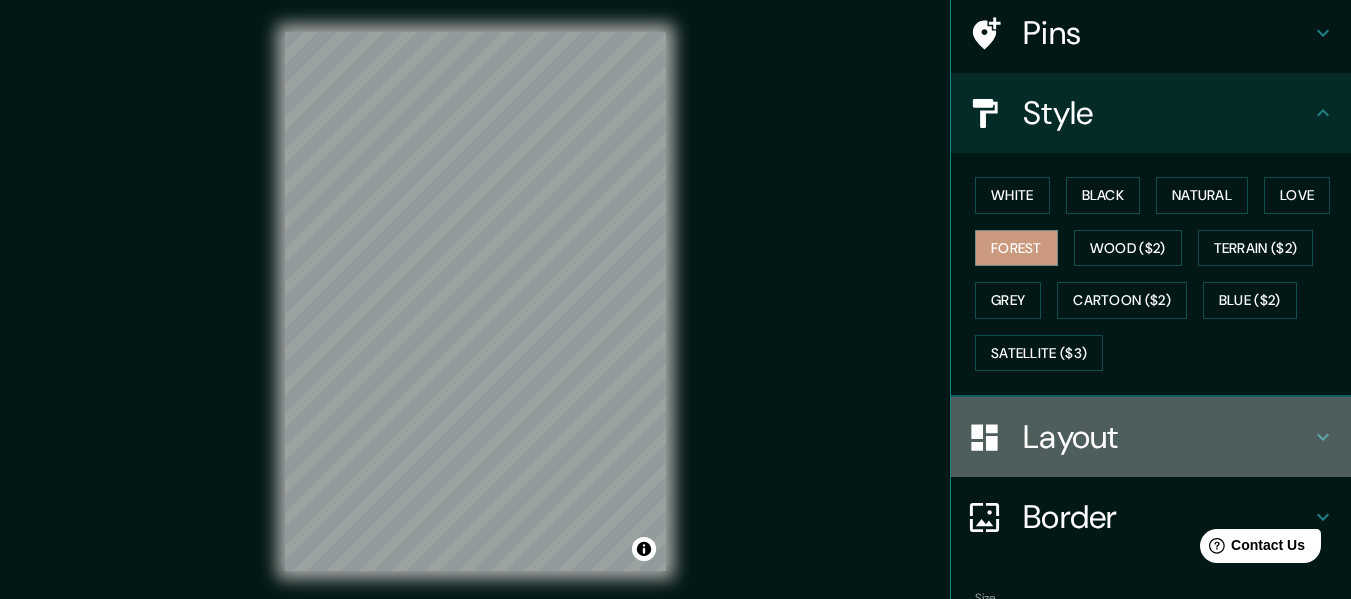 click on "Layout" at bounding box center (1167, 437) 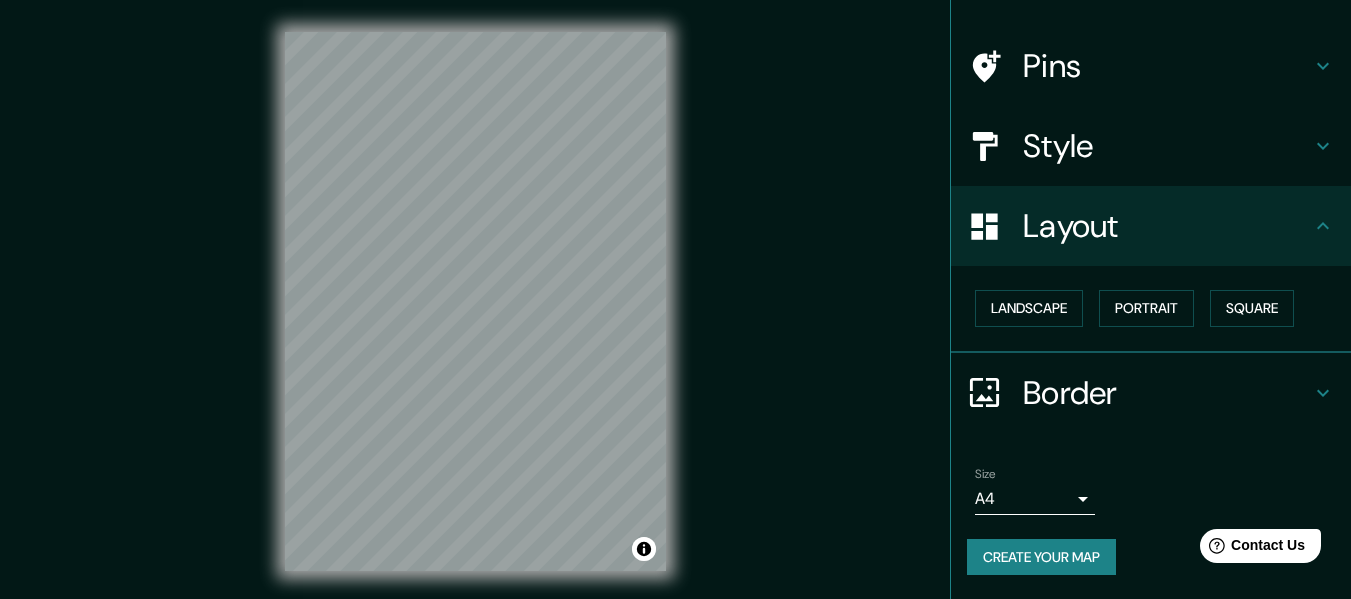 scroll, scrollTop: 120, scrollLeft: 0, axis: vertical 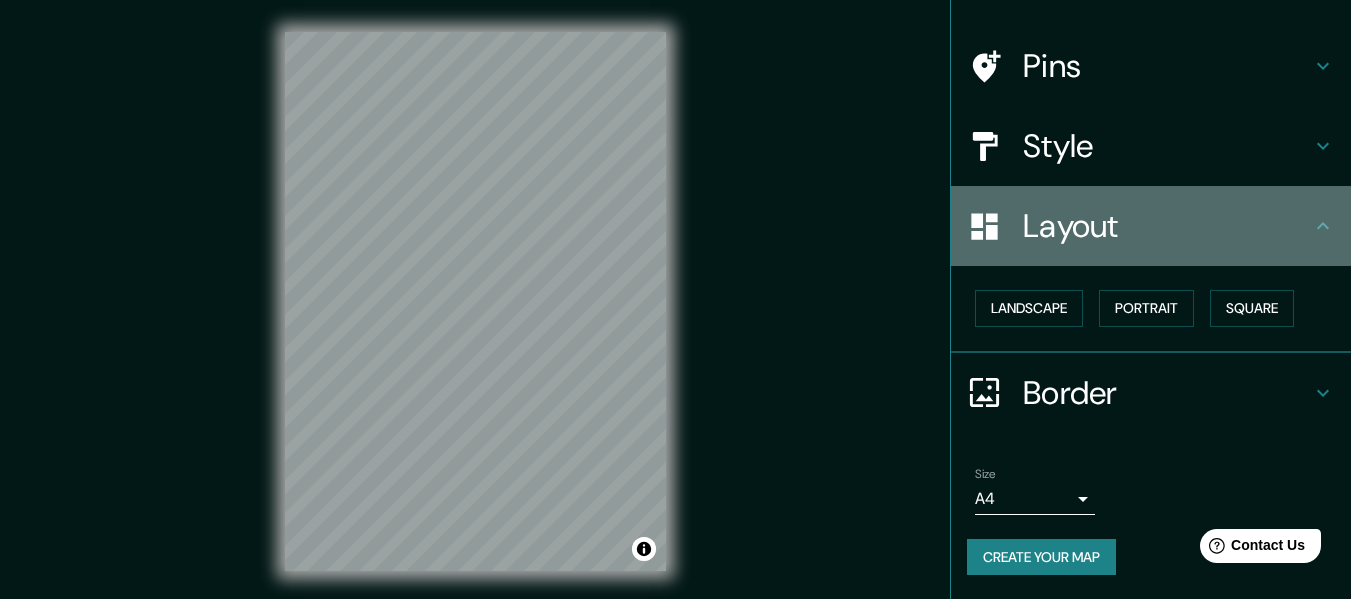 click on "Layout" at bounding box center [1167, 226] 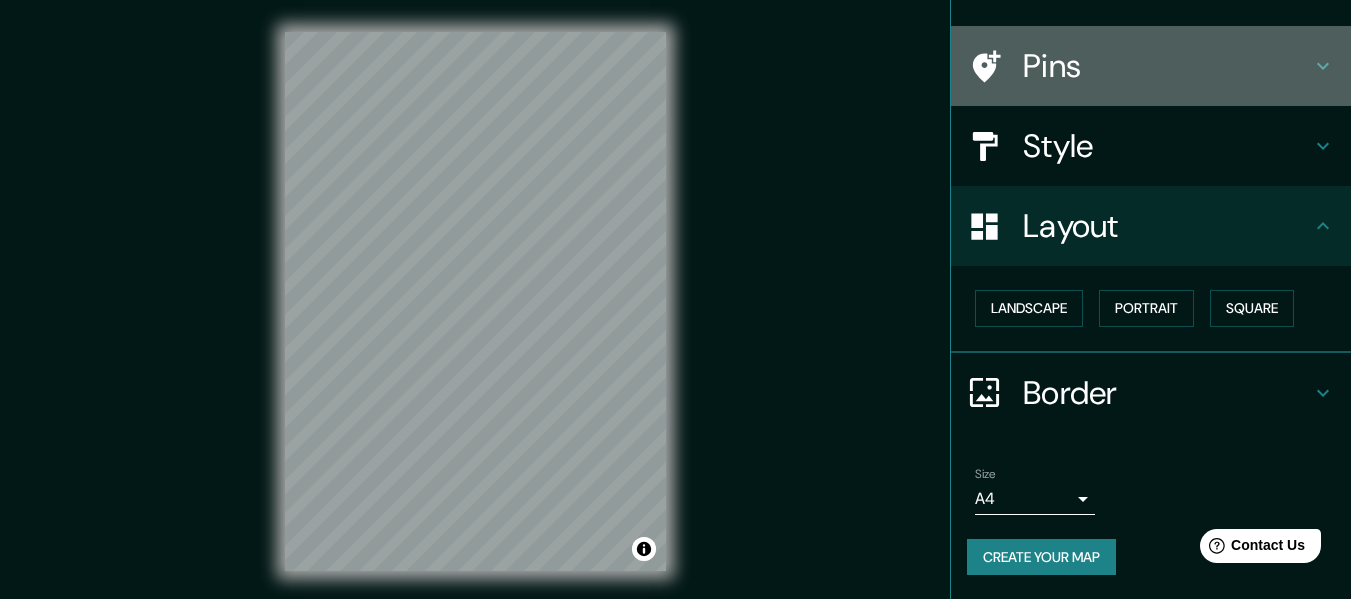 click on "Pins" at bounding box center (1167, 66) 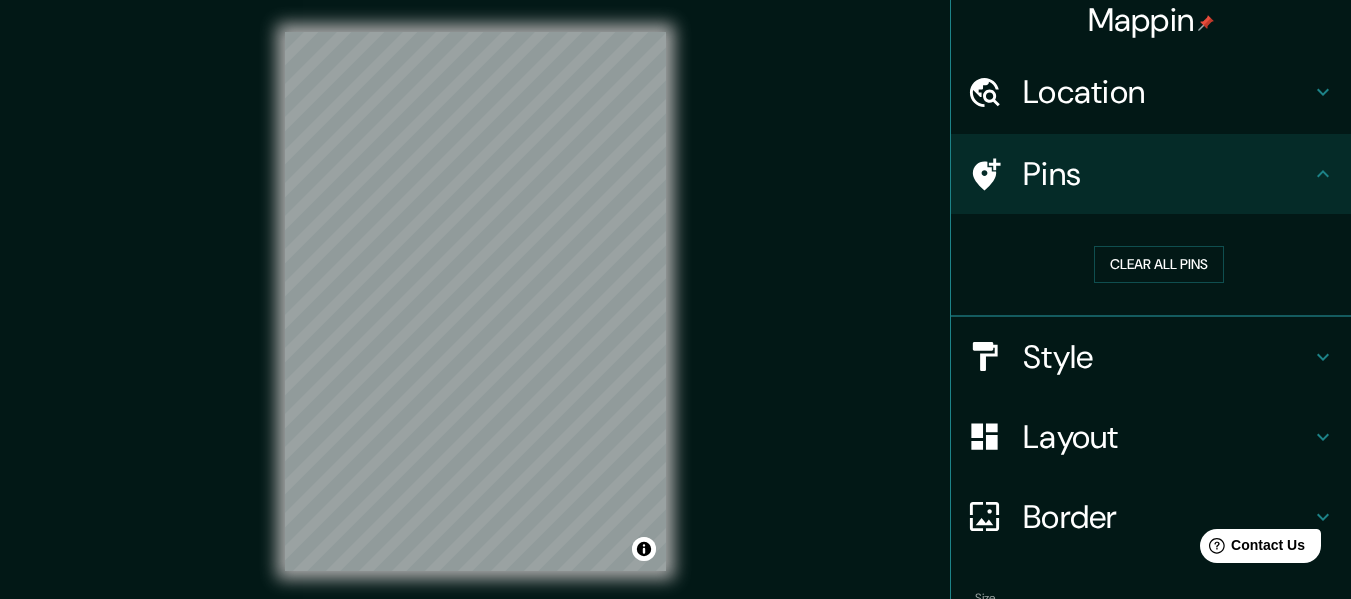 scroll, scrollTop: 0, scrollLeft: 0, axis: both 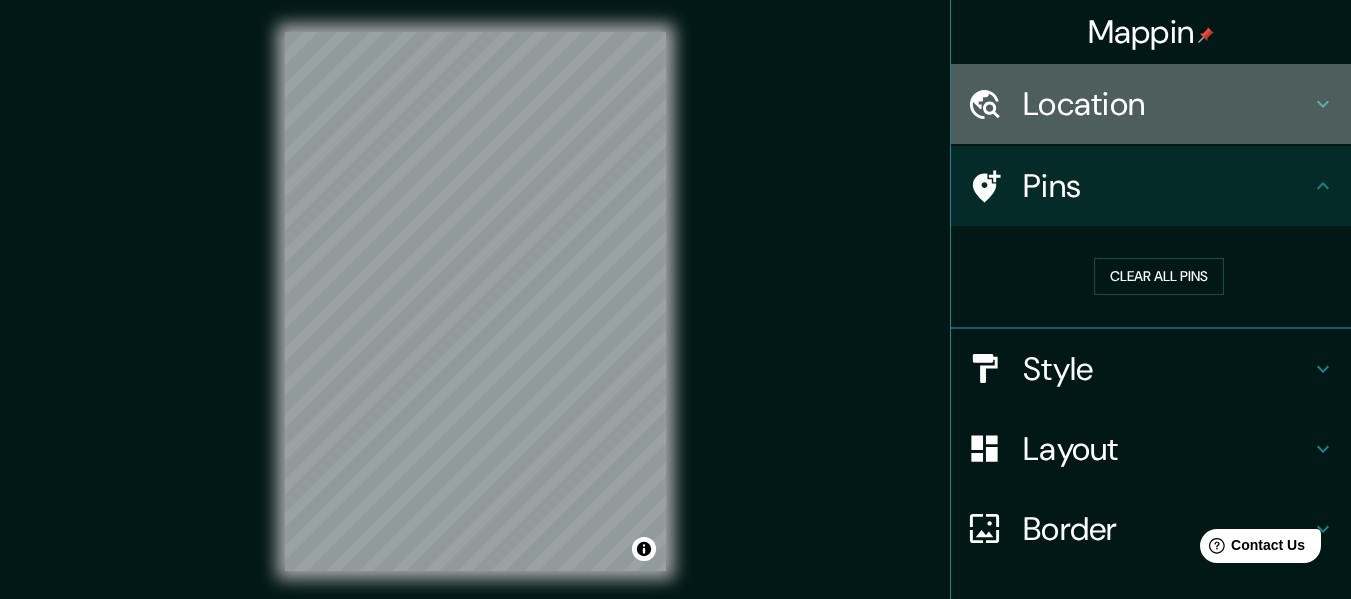 click on "Location" at bounding box center (1167, 104) 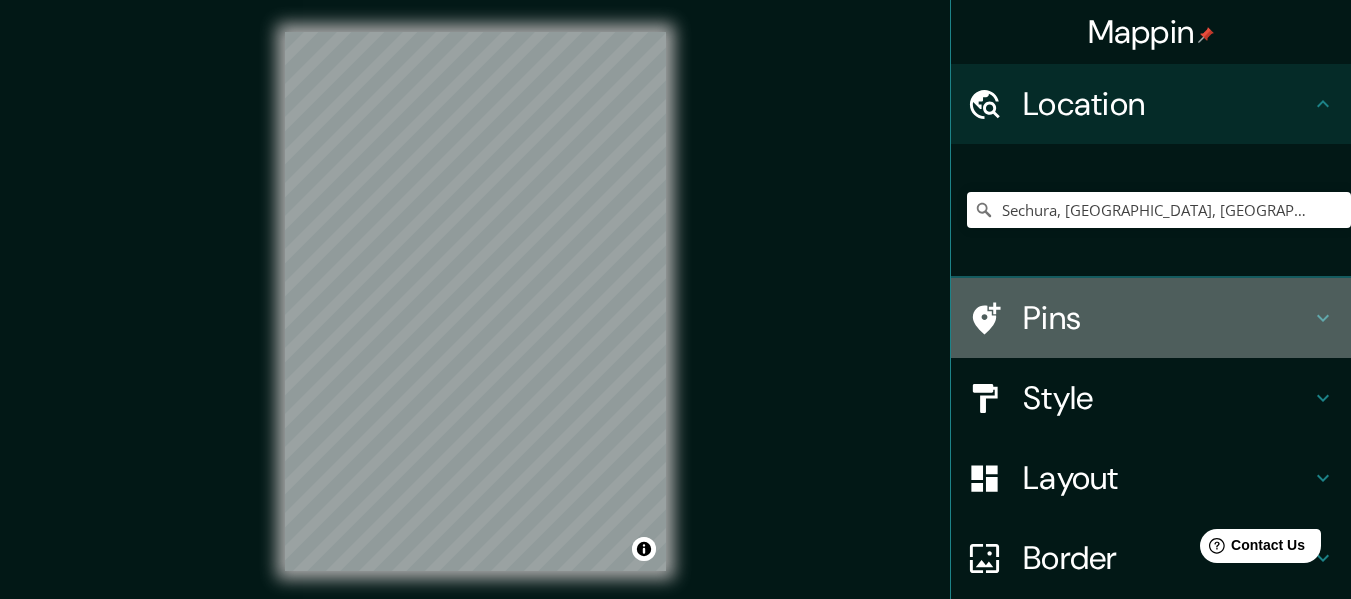 click on "Pins" at bounding box center (1167, 318) 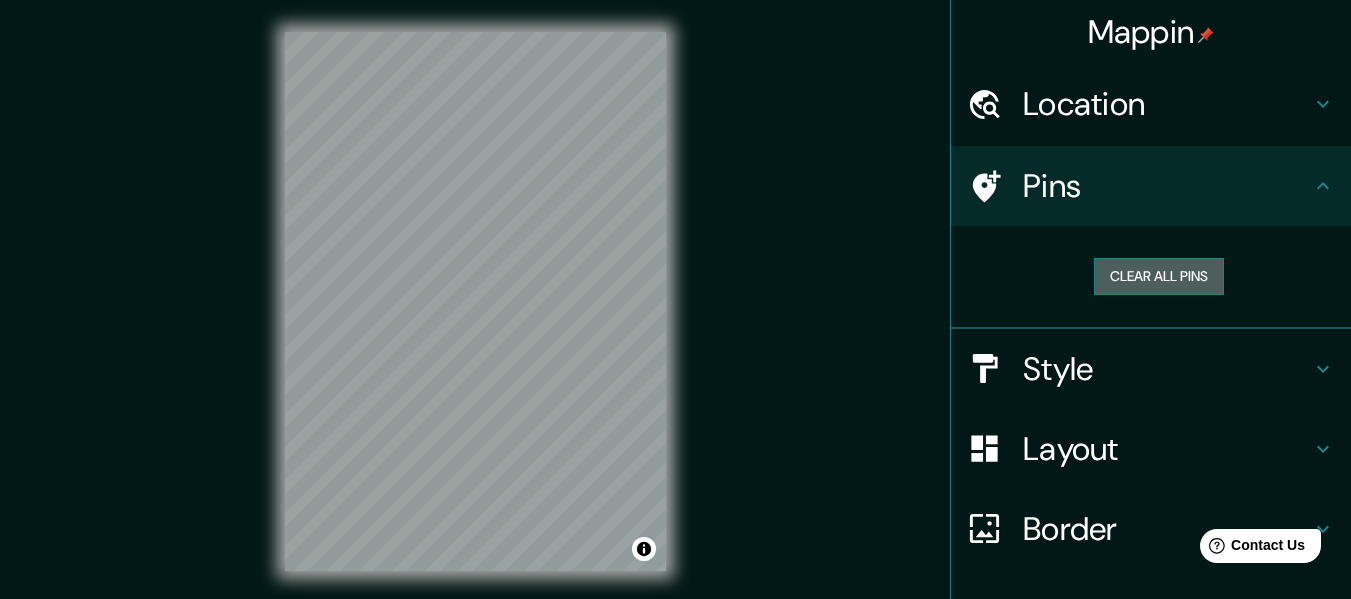 click on "Clear all pins" at bounding box center [1159, 276] 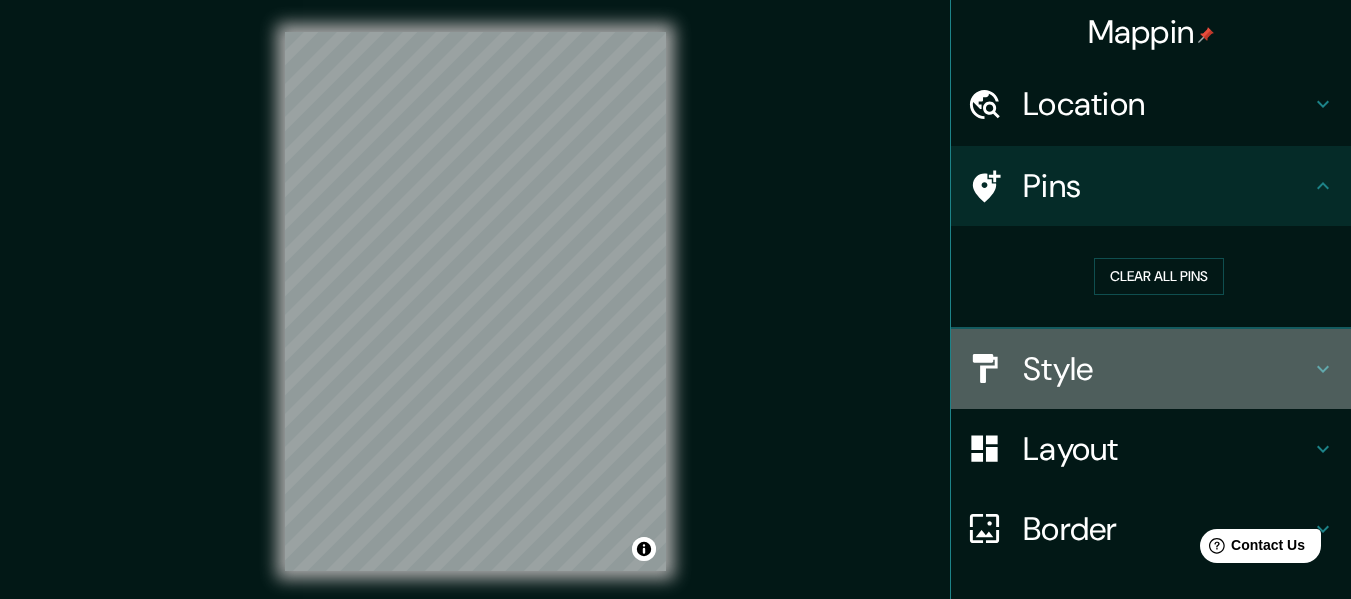 click on "Style" at bounding box center [1167, 369] 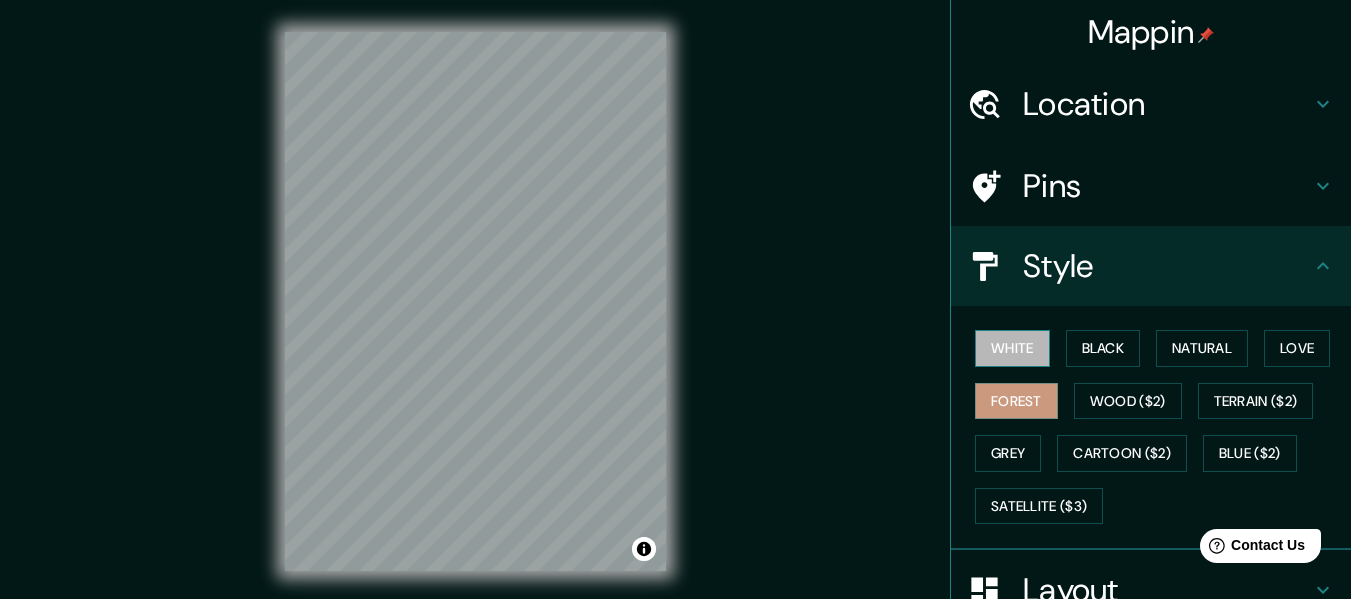click on "White" at bounding box center [1012, 348] 